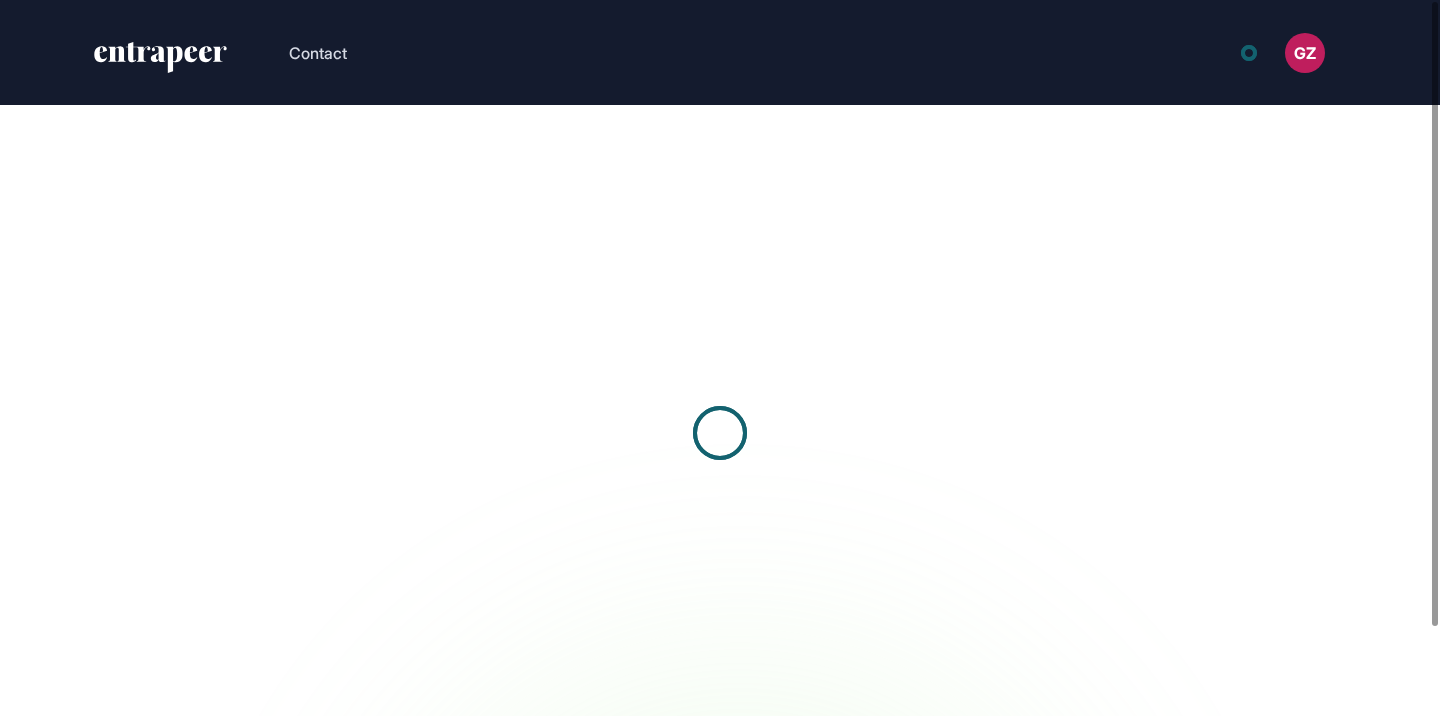 scroll, scrollTop: 0, scrollLeft: 0, axis: both 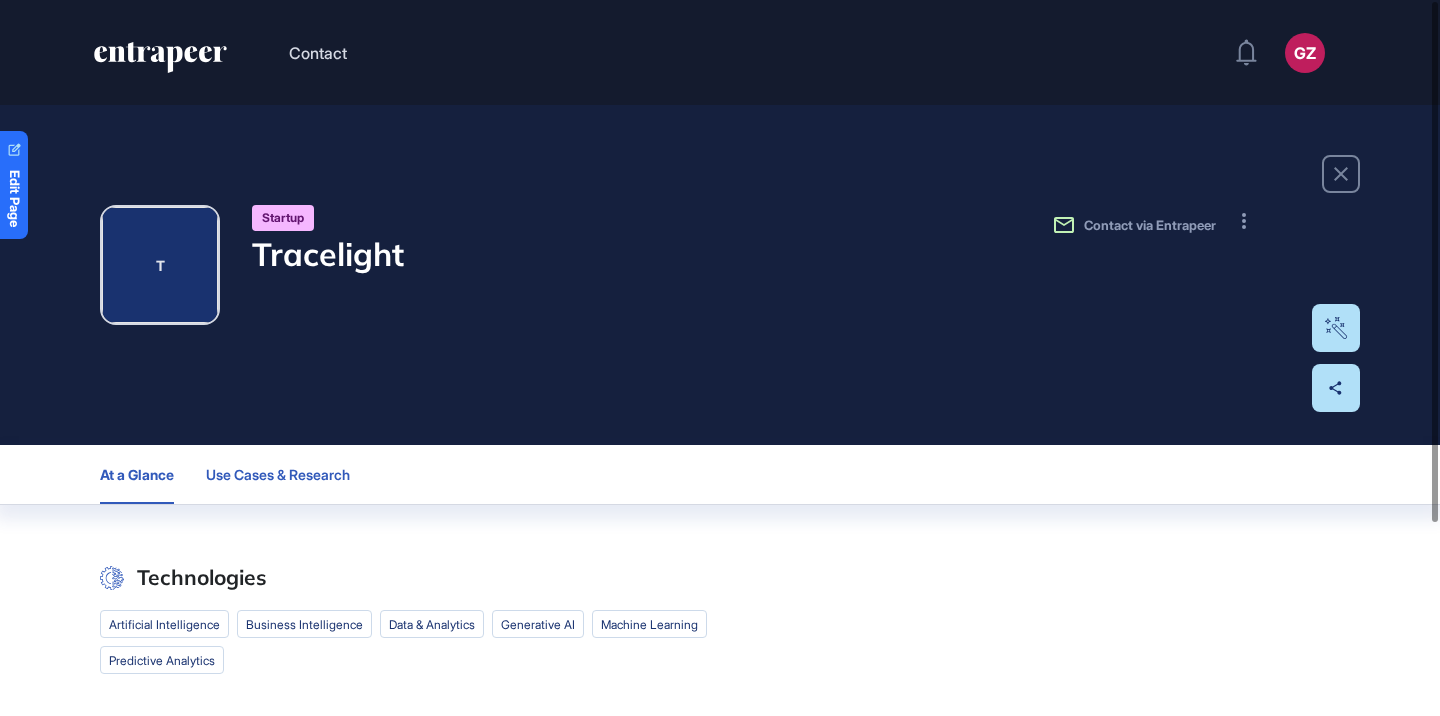 click on "Use Cases & Research" 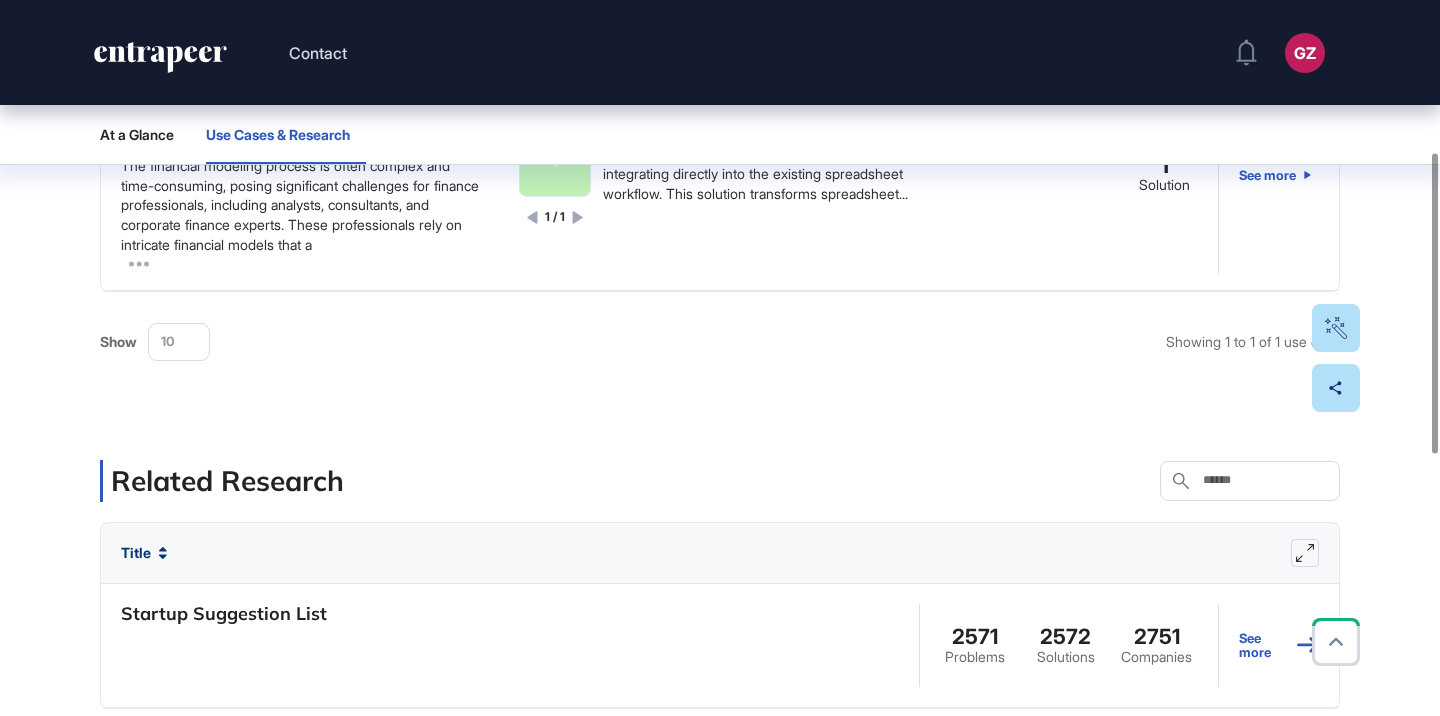 scroll, scrollTop: 0, scrollLeft: 0, axis: both 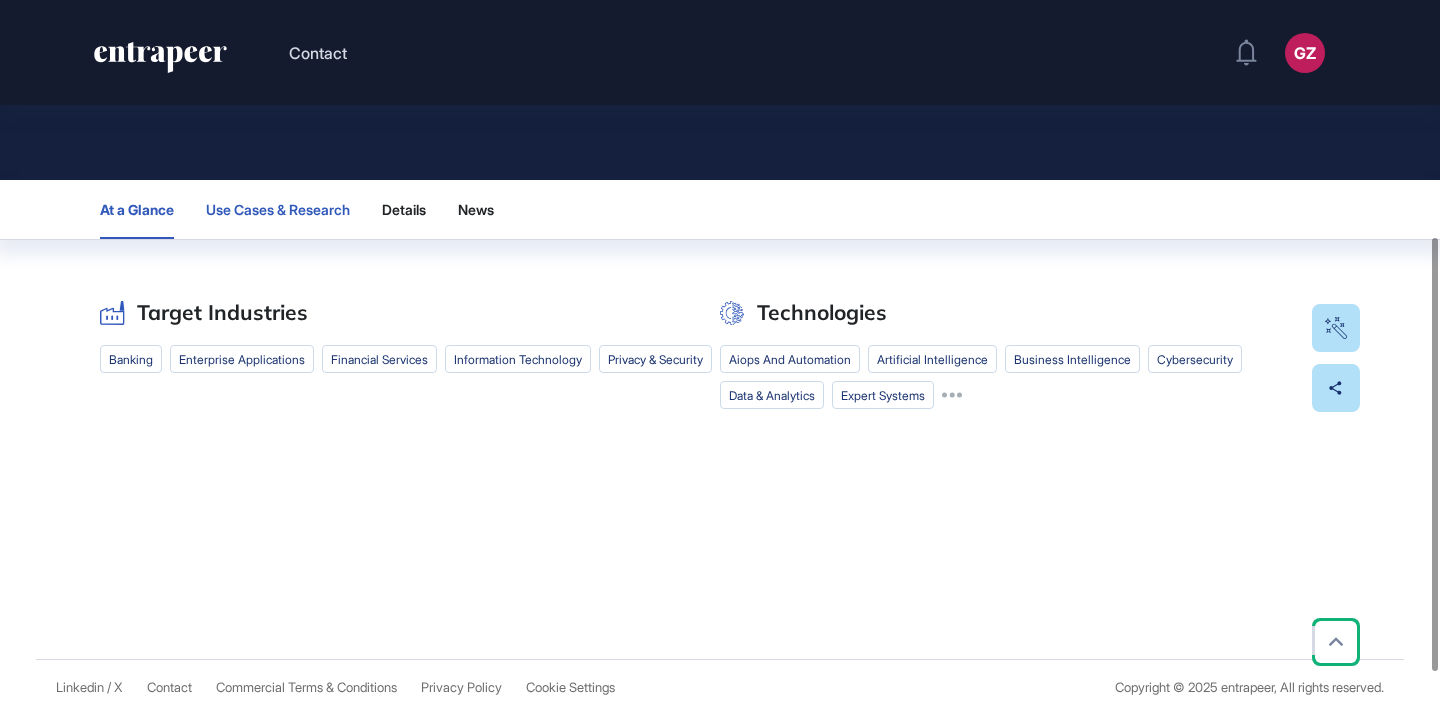 click on "Use Cases & Research" at bounding box center [278, 210] 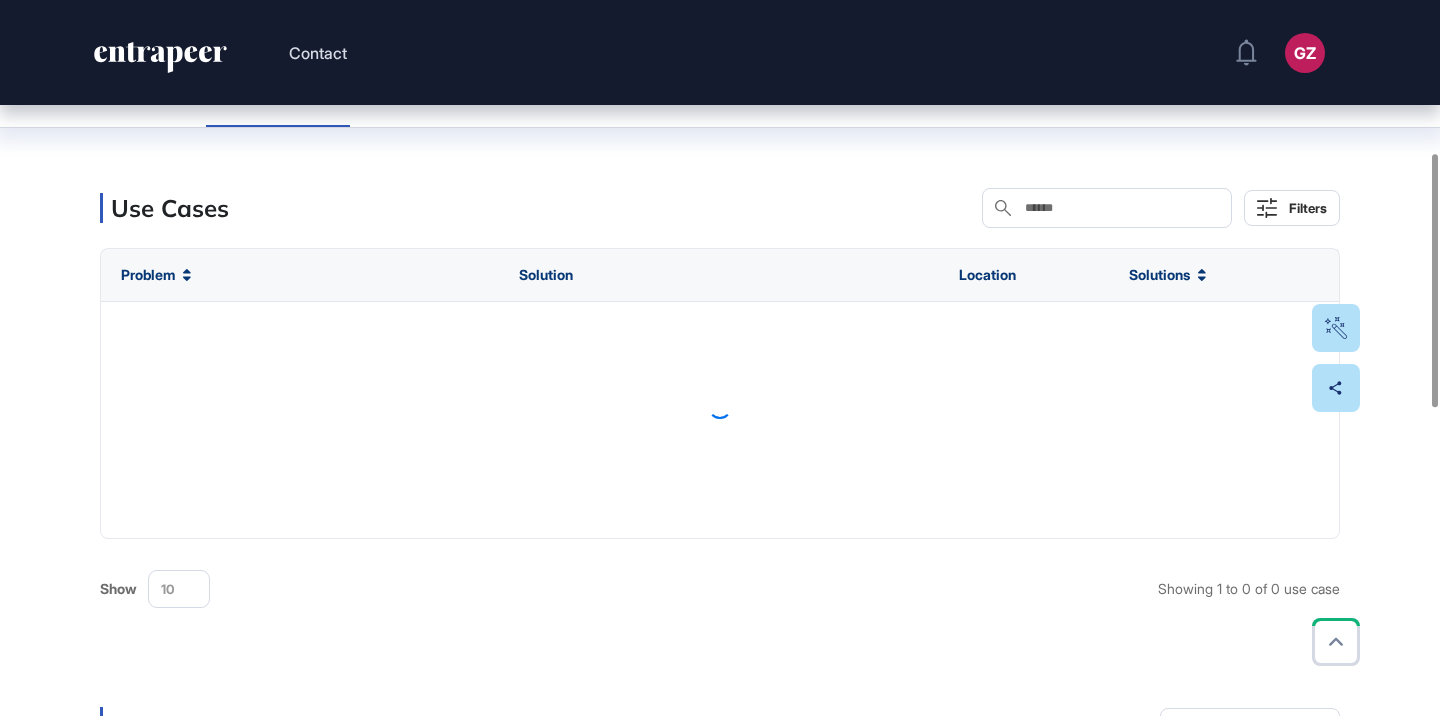 scroll, scrollTop: 461, scrollLeft: 0, axis: vertical 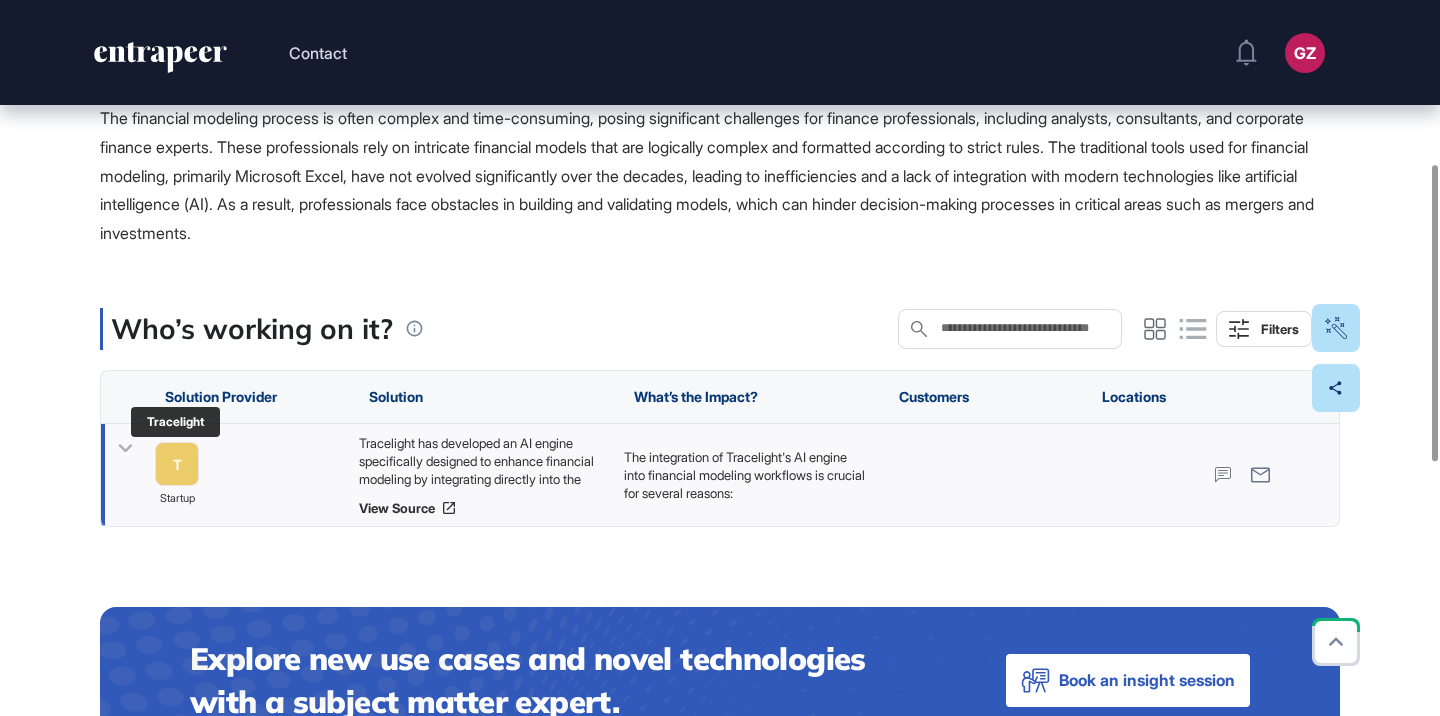 click on "T" at bounding box center (177, 464) 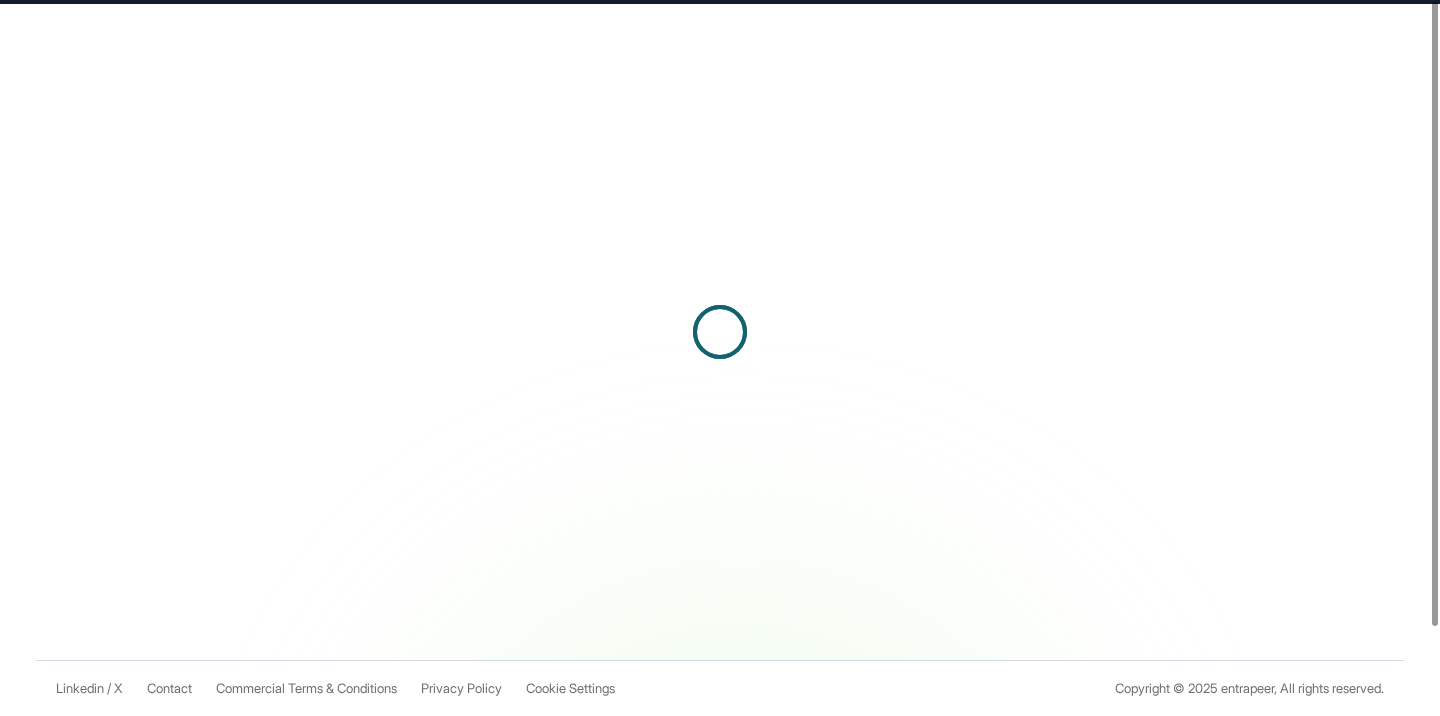 scroll, scrollTop: 0, scrollLeft: 0, axis: both 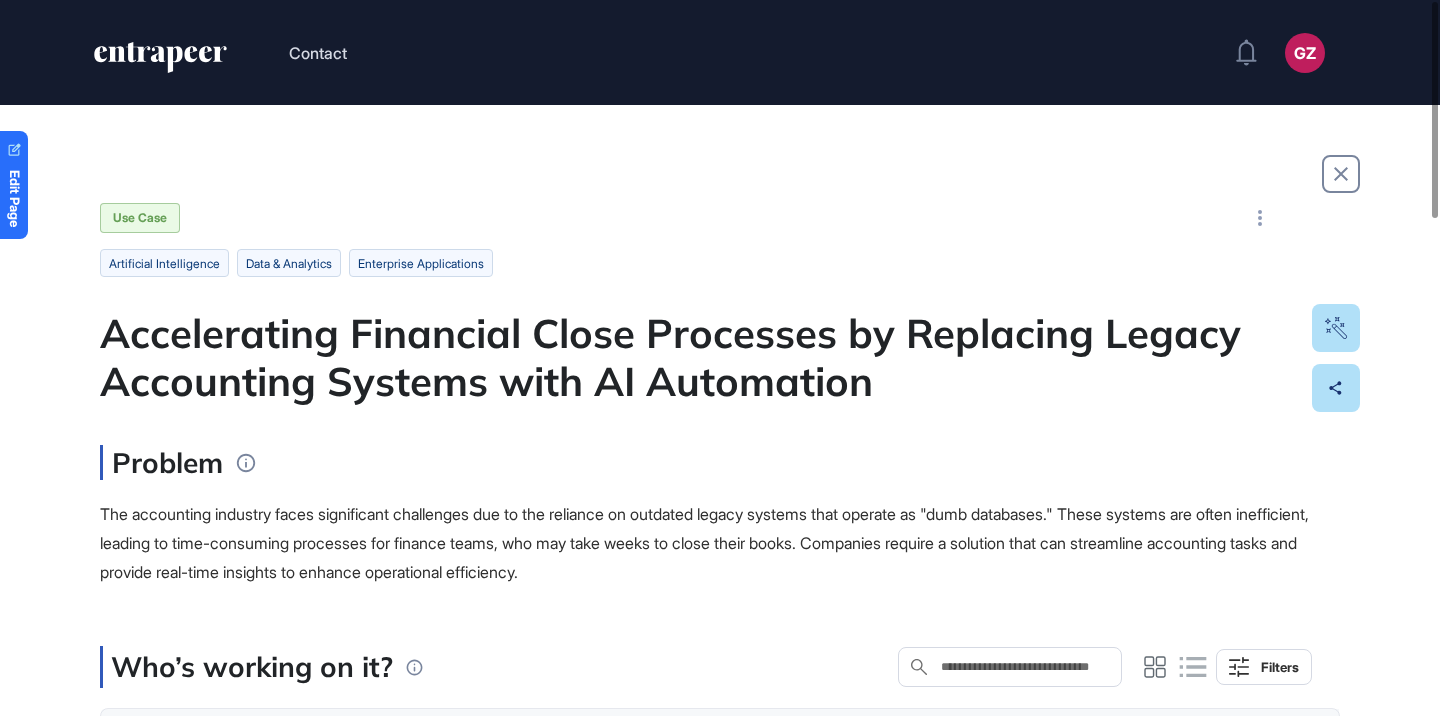 click on "Accelerating Financial Close Processes by Replacing Legacy Accounting Systems with AI Automation" at bounding box center [720, 357] 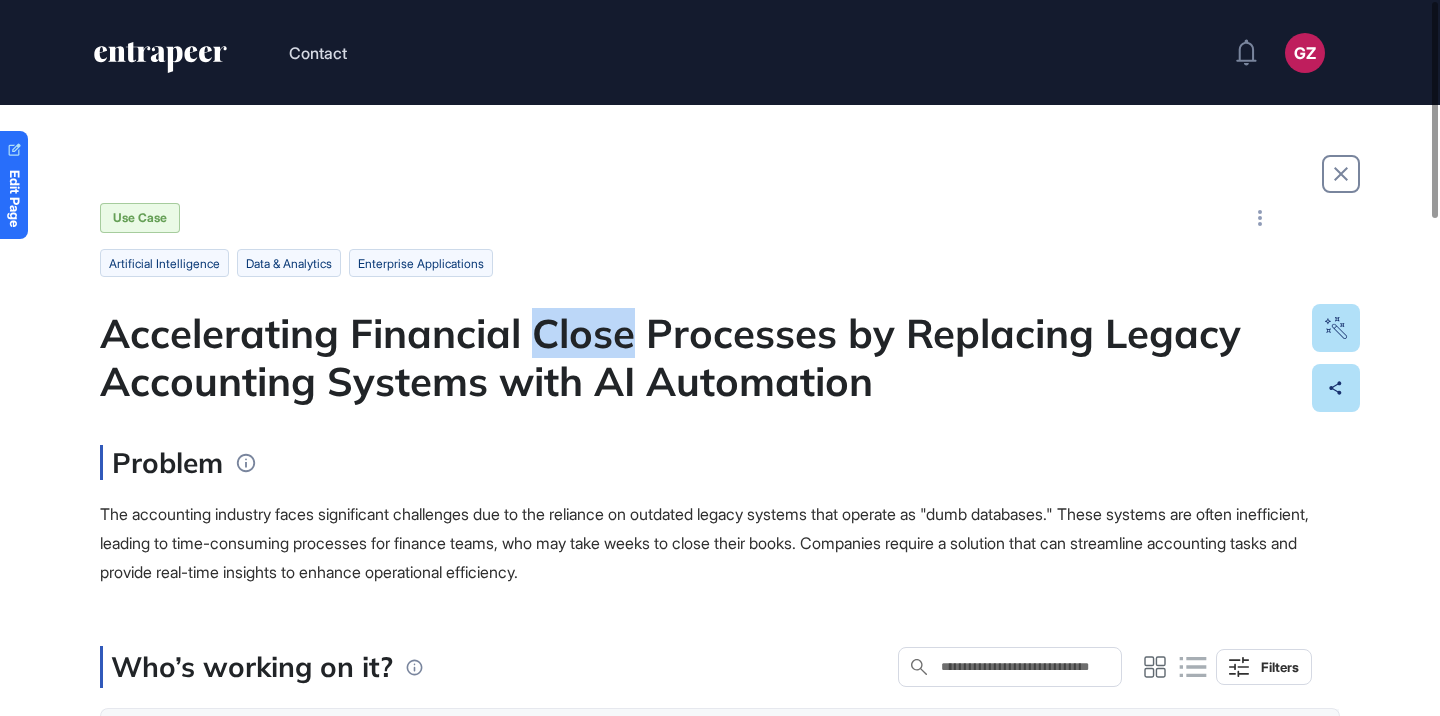 click on "Accelerating Financial Close Processes by Replacing Legacy Accounting Systems with AI Automation" at bounding box center (720, 357) 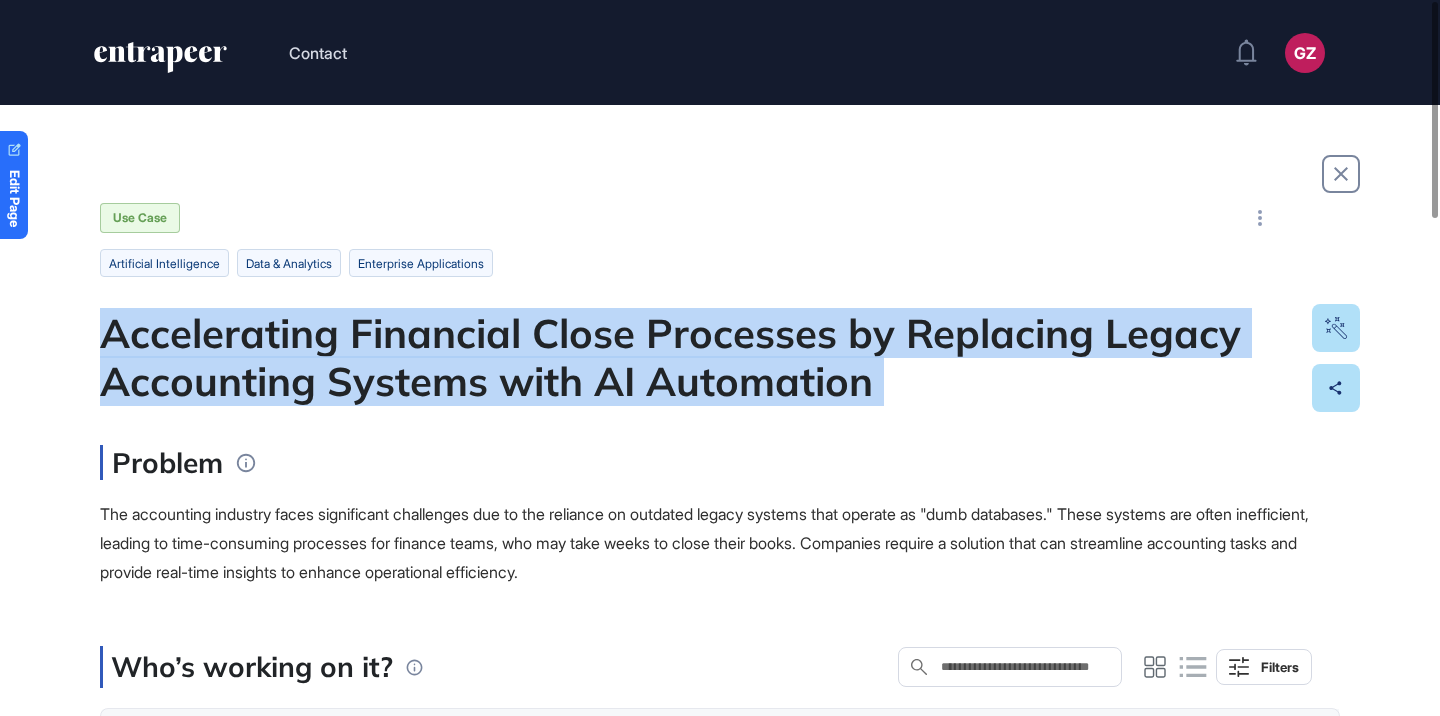 click on "Accelerating Financial Close Processes by Replacing Legacy Accounting Systems with AI Automation" at bounding box center [720, 357] 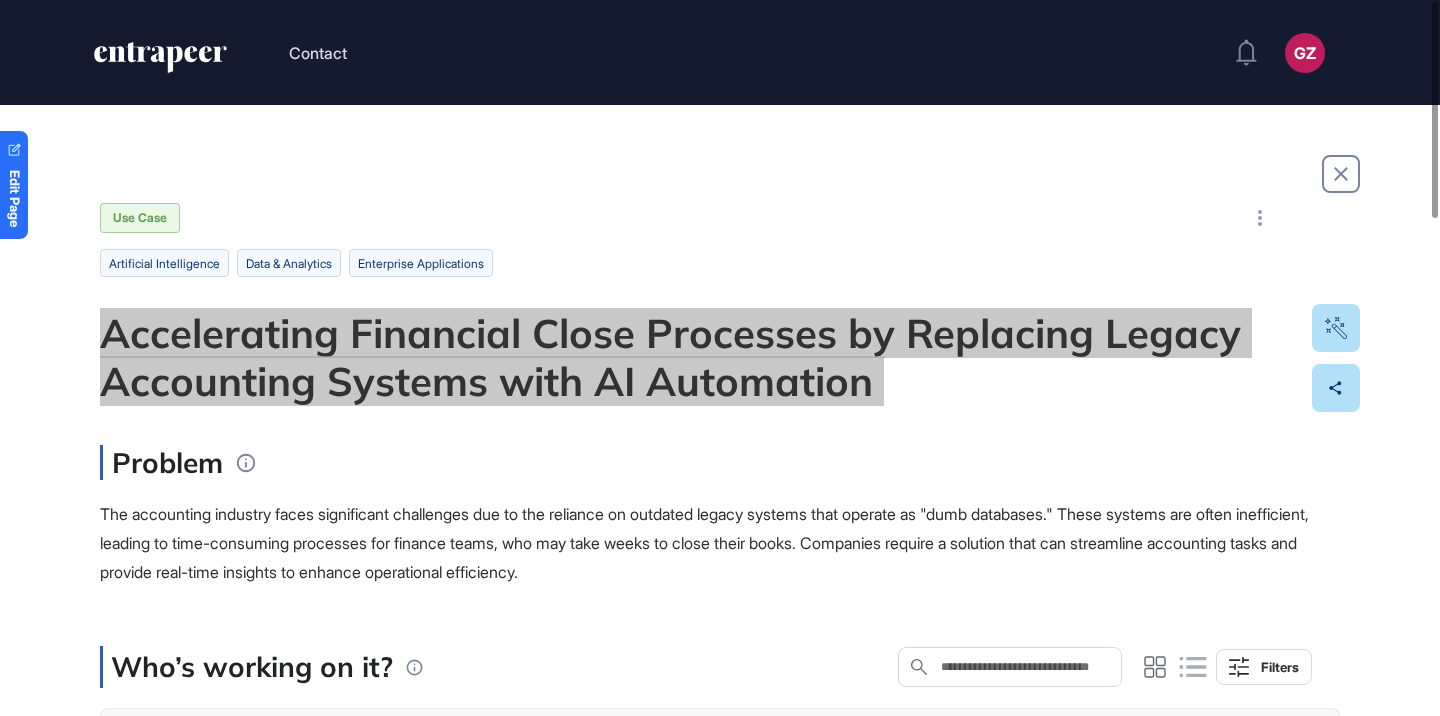 drag, startPoint x: 581, startPoint y: 340, endPoint x: 1227, endPoint y: 0, distance: 730.011 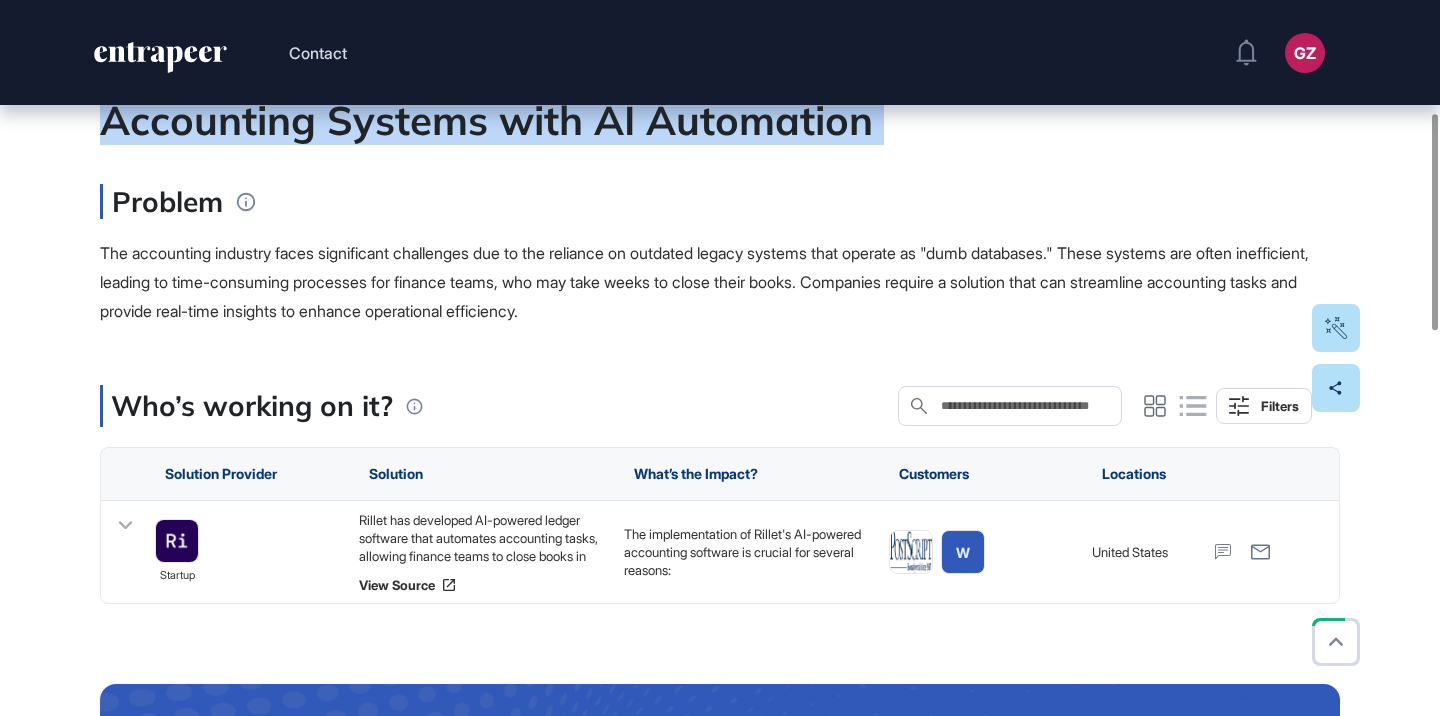 scroll, scrollTop: 390, scrollLeft: 0, axis: vertical 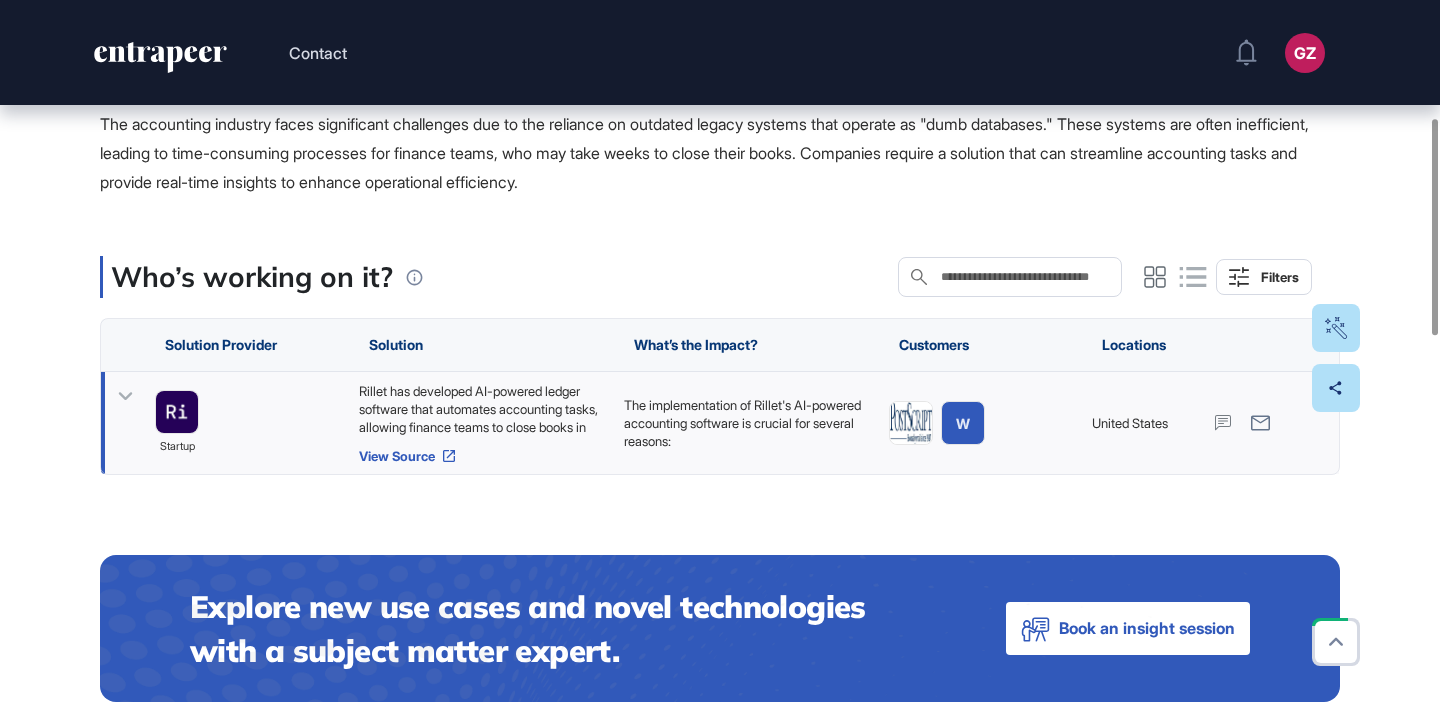 click on "View Source" at bounding box center [481, 456] 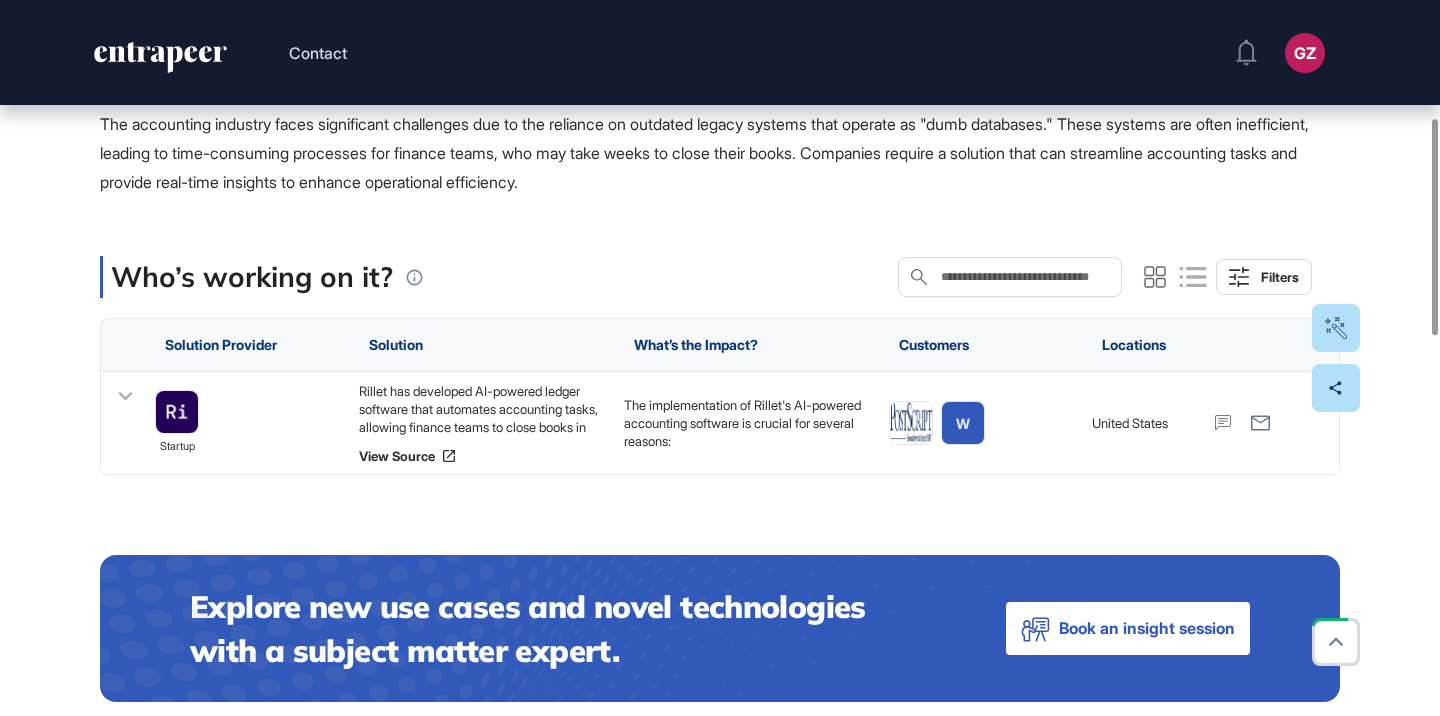 scroll, scrollTop: 222, scrollLeft: 0, axis: vertical 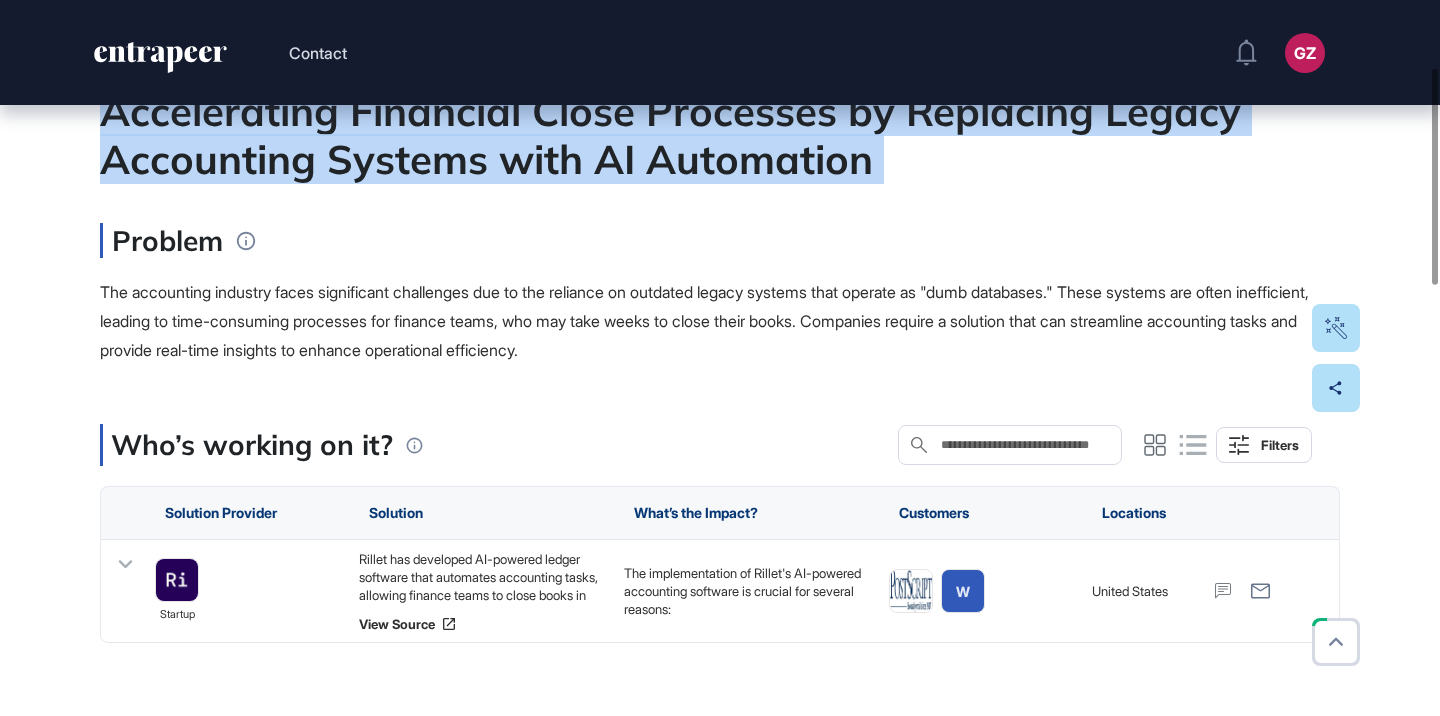 click on "Accelerating Financial Close Processes by Replacing Legacy Accounting Systems with AI Automation" at bounding box center (720, 135) 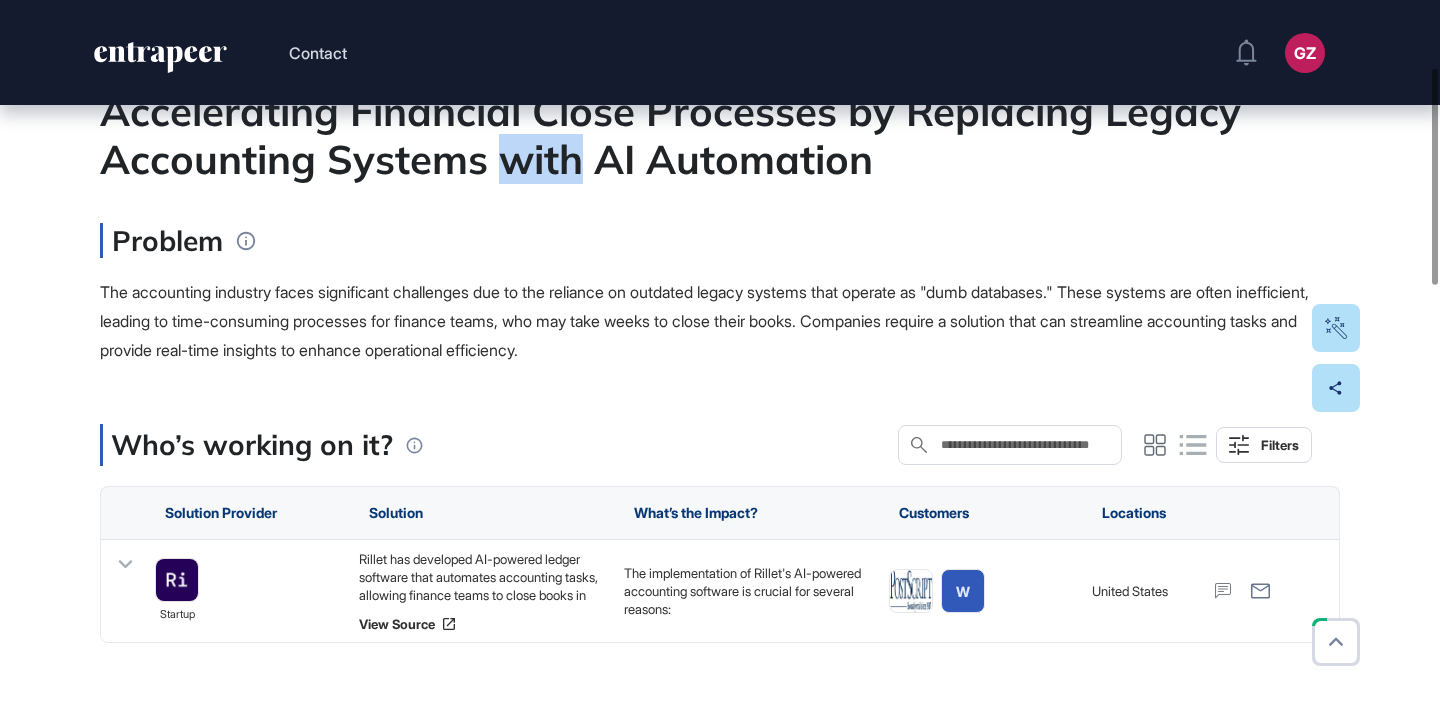 click on "Accelerating Financial Close Processes by Replacing Legacy Accounting Systems with AI Automation" at bounding box center (720, 135) 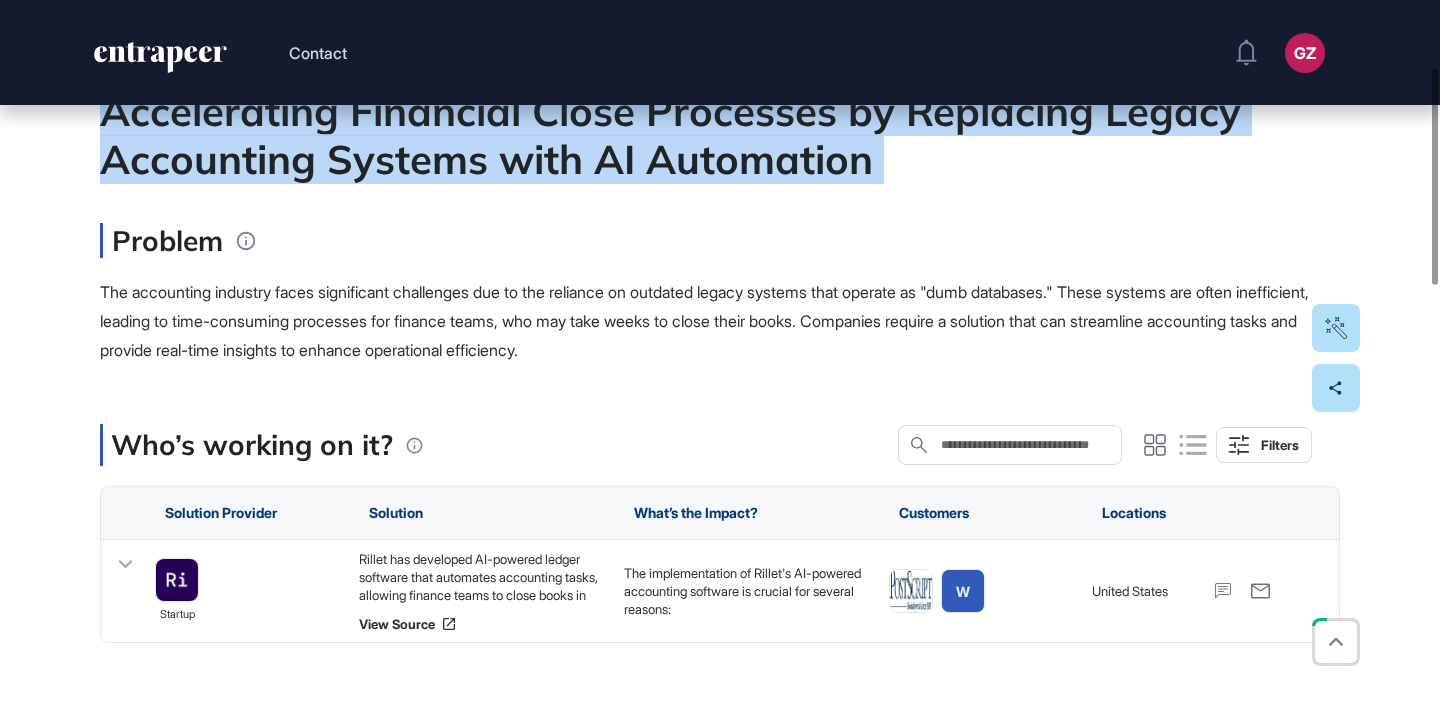 click on "Accelerating Financial Close Processes by Replacing Legacy Accounting Systems with AI Automation" at bounding box center (720, 135) 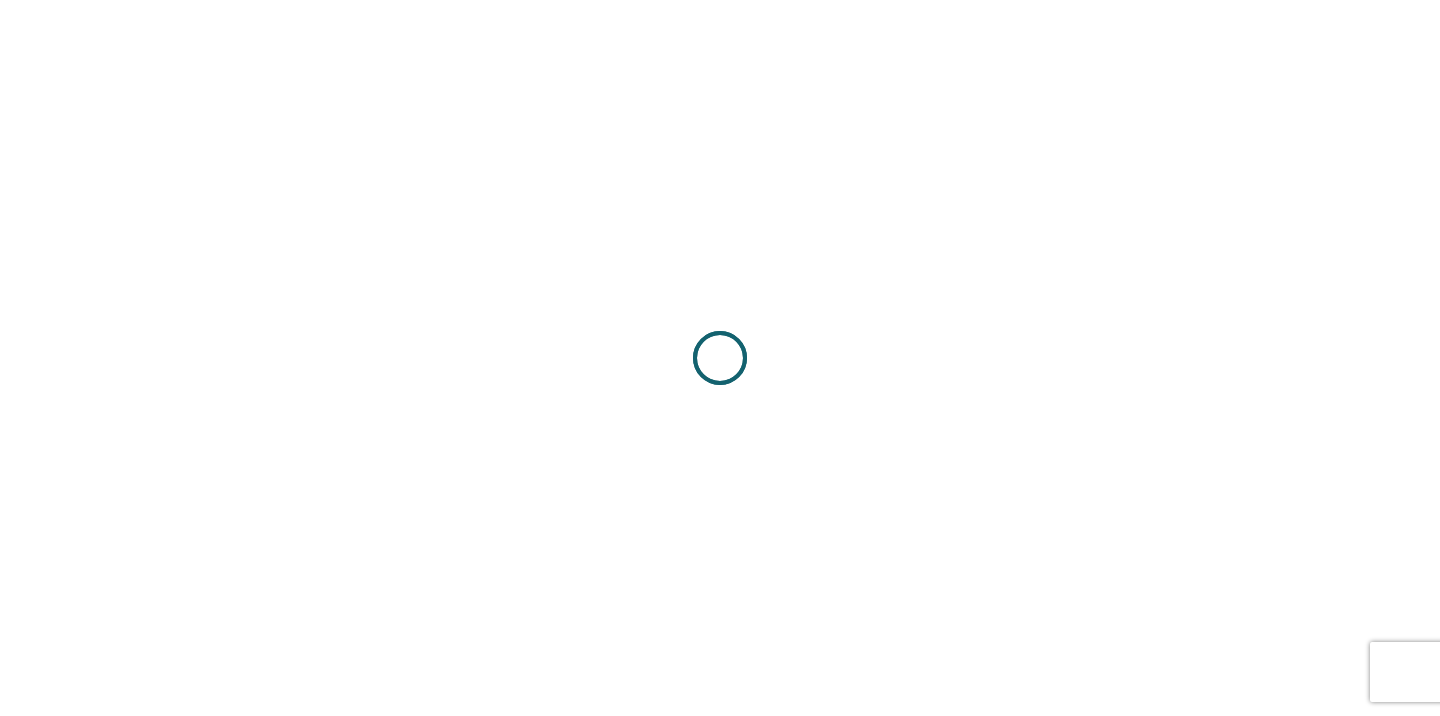 scroll, scrollTop: 0, scrollLeft: 0, axis: both 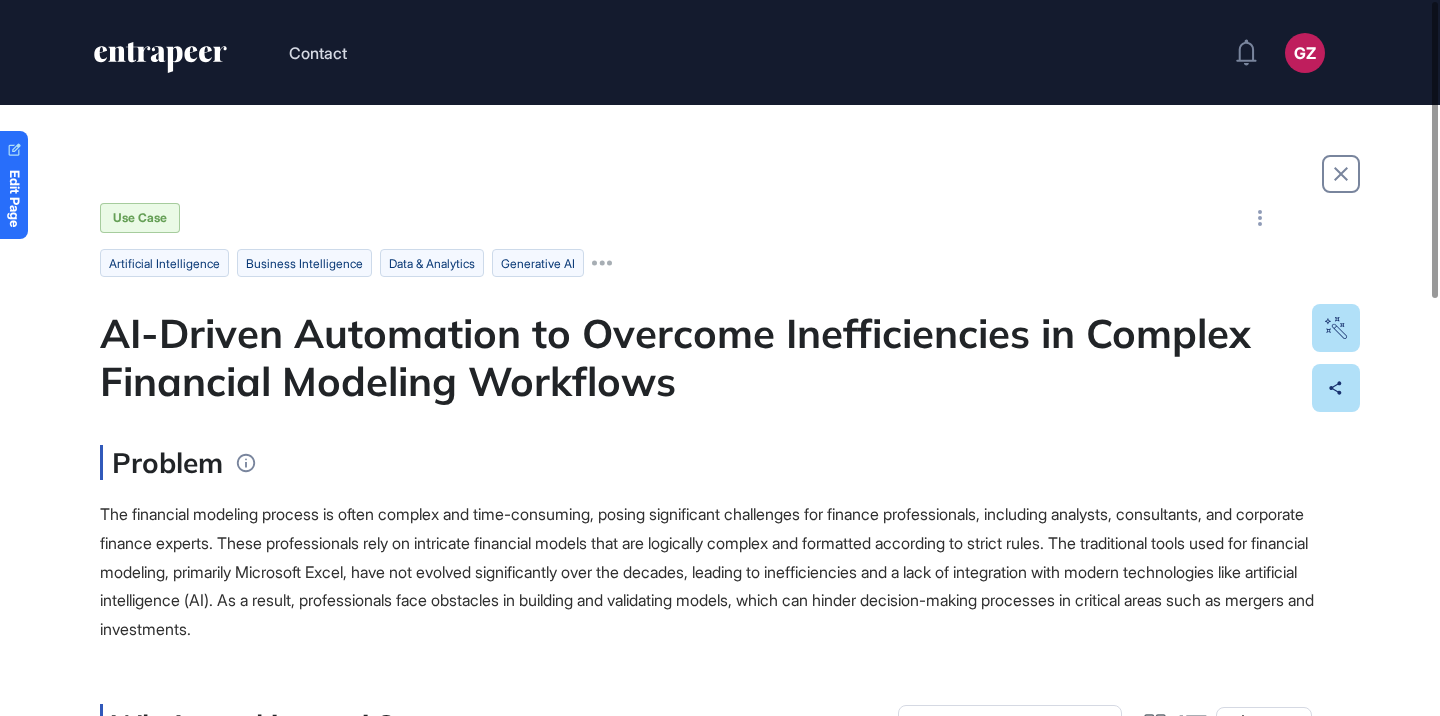 click on "AI-Driven Automation to Overcome Inefficiencies in Complex Financial Modeling Workflows" at bounding box center (720, 357) 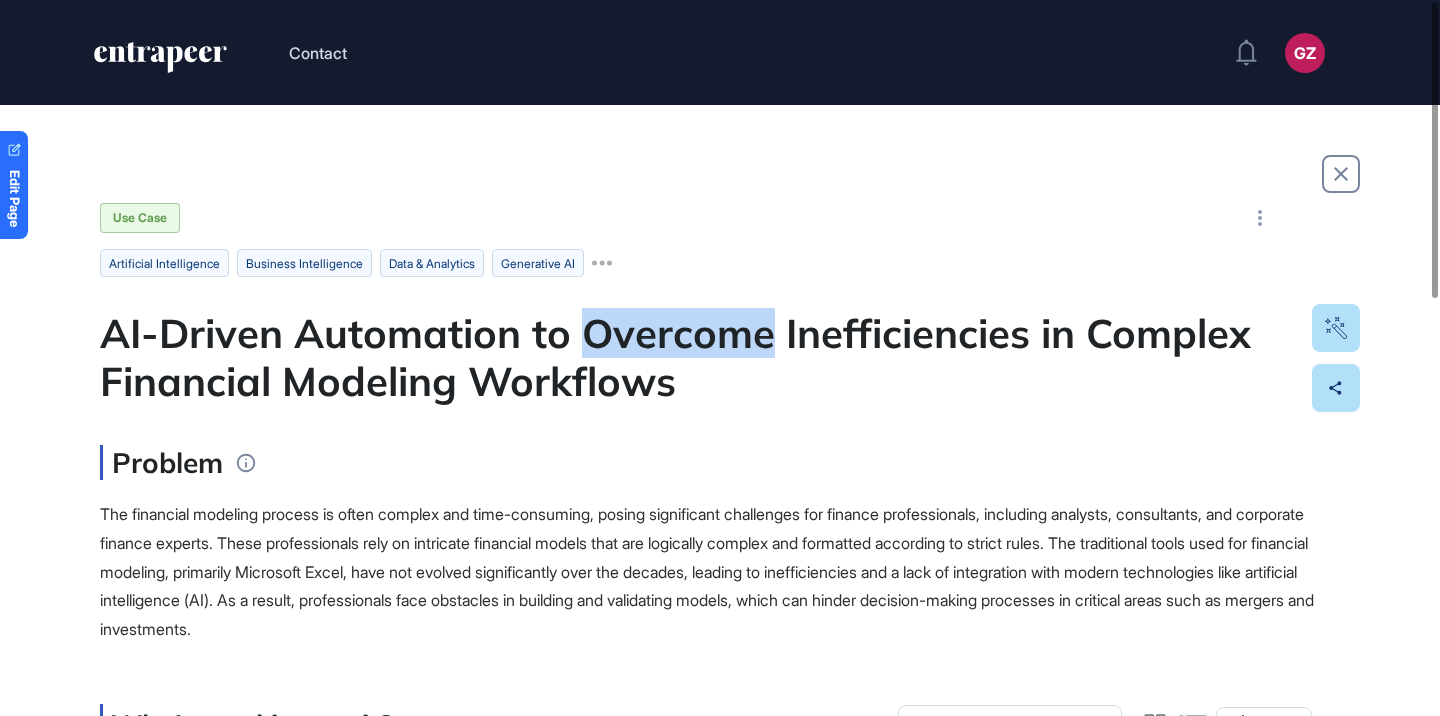click on "AI-Driven Automation to Overcome Inefficiencies in Complex Financial Modeling Workflows" at bounding box center [720, 357] 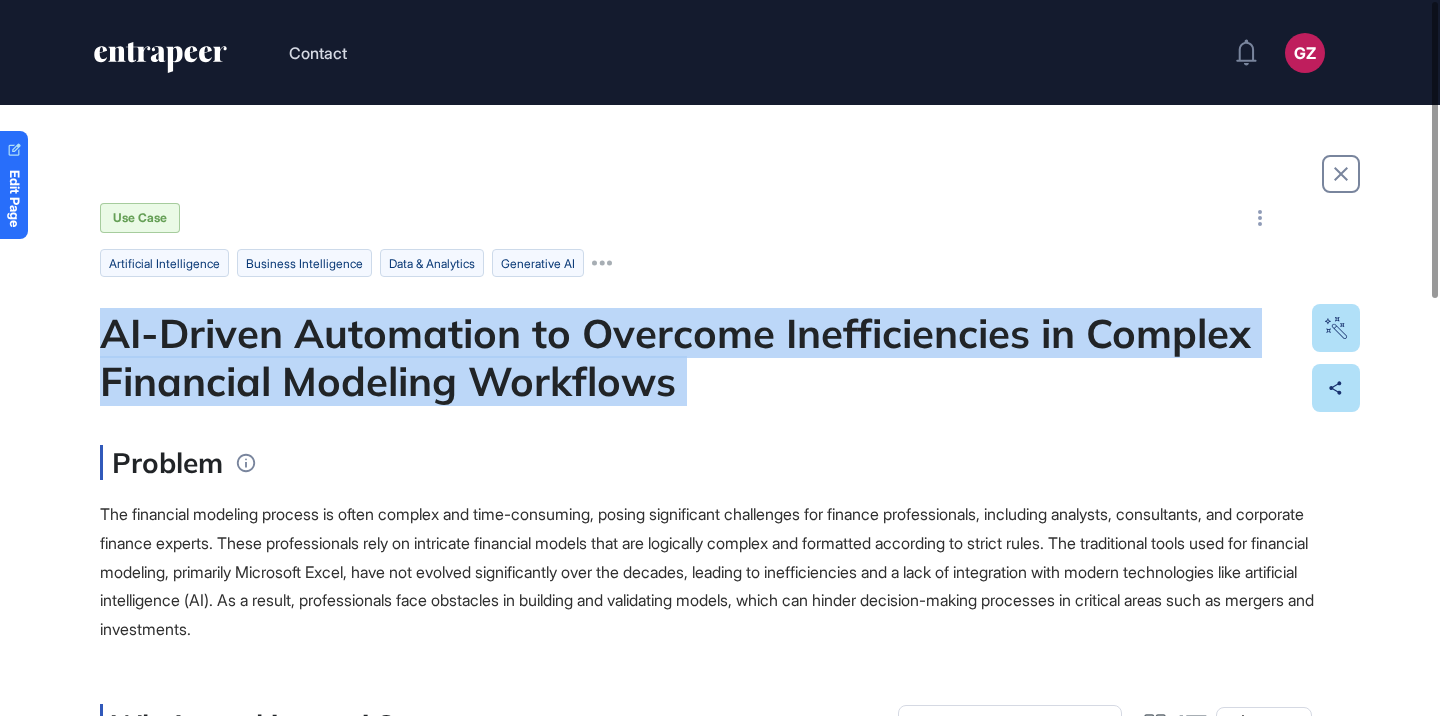 click on "AI-Driven Automation to Overcome Inefficiencies in Complex Financial Modeling Workflows" at bounding box center (720, 357) 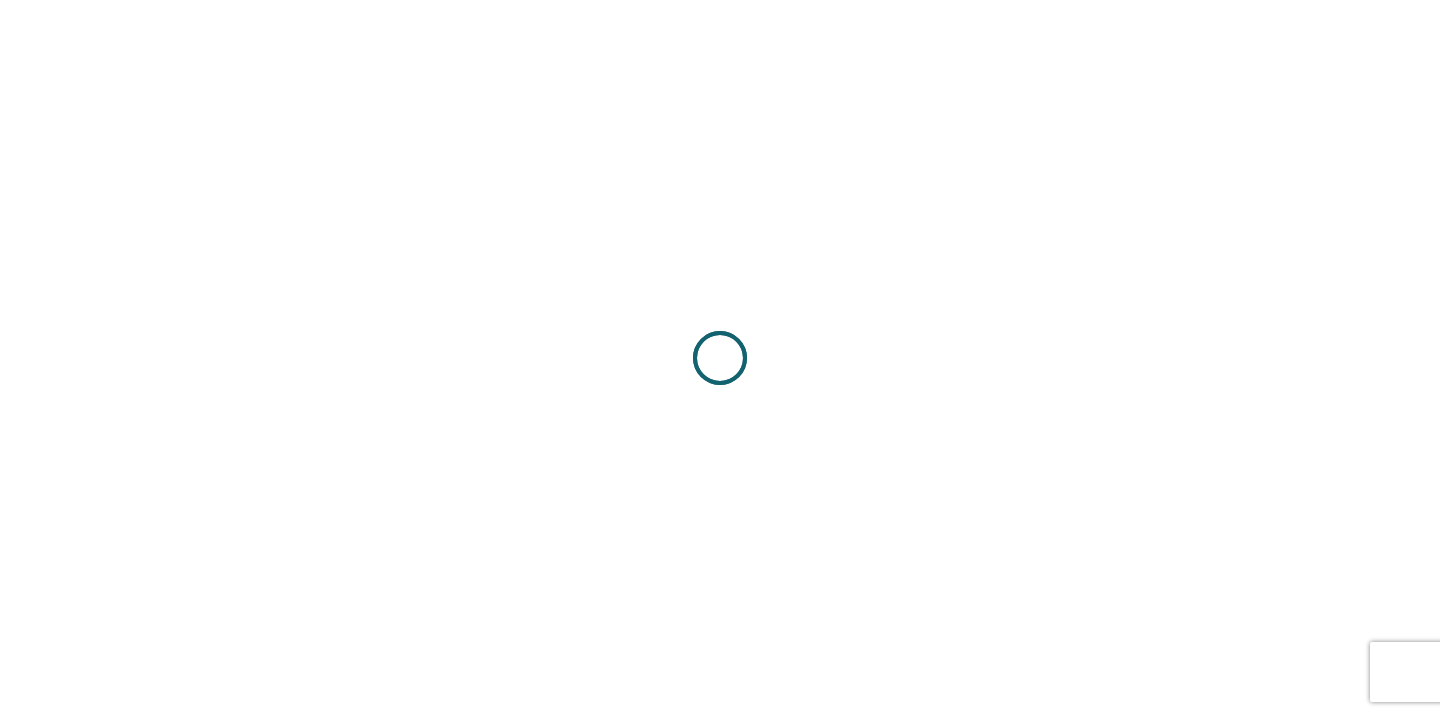 scroll, scrollTop: 0, scrollLeft: 0, axis: both 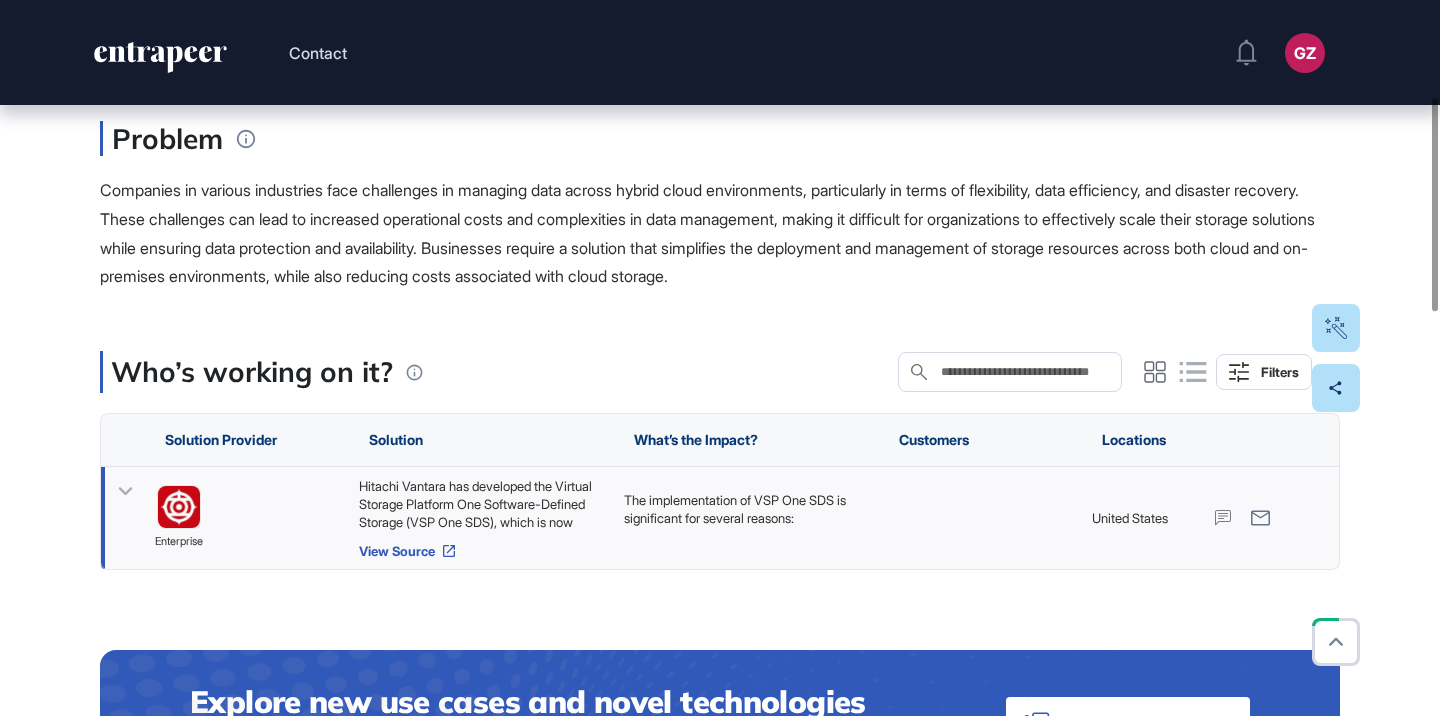 click on "View Source" at bounding box center (481, 551) 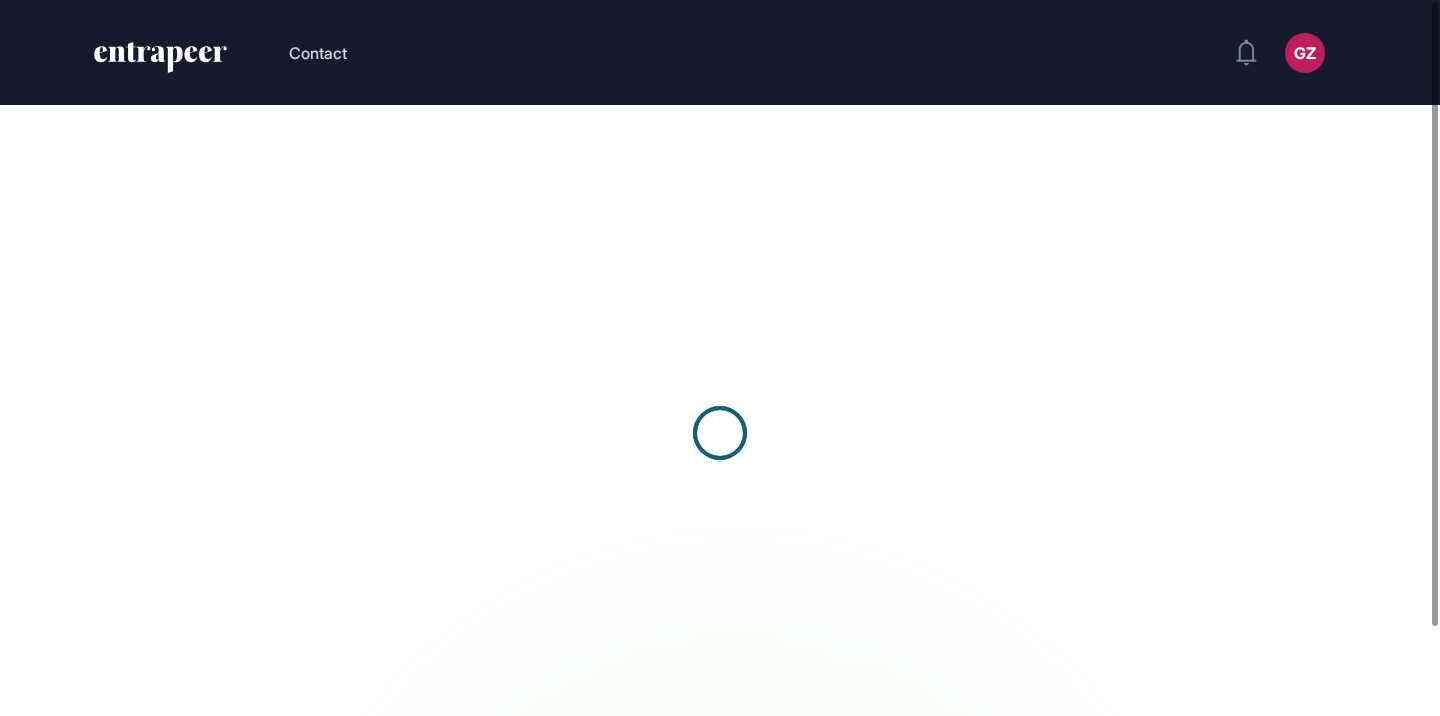 scroll, scrollTop: 0, scrollLeft: 0, axis: both 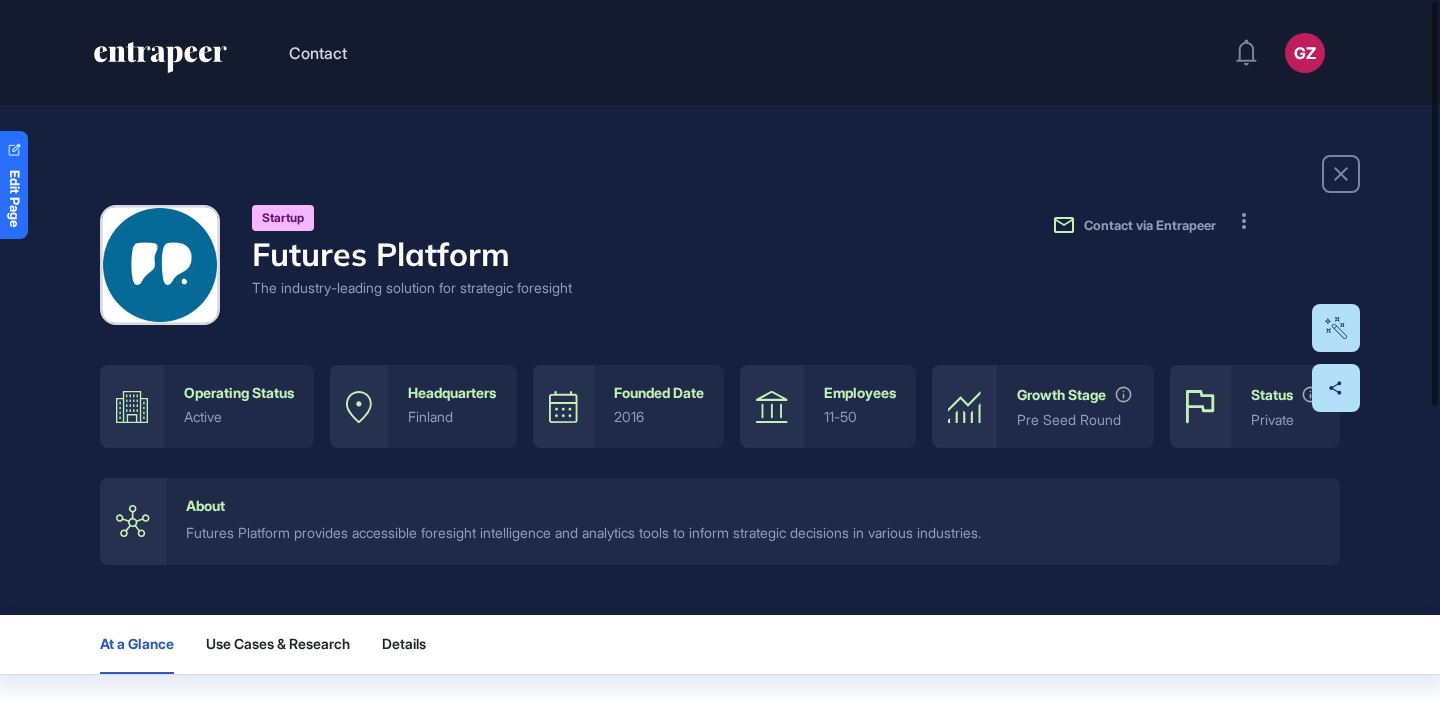 click on "Futures Platform" at bounding box center [412, 254] 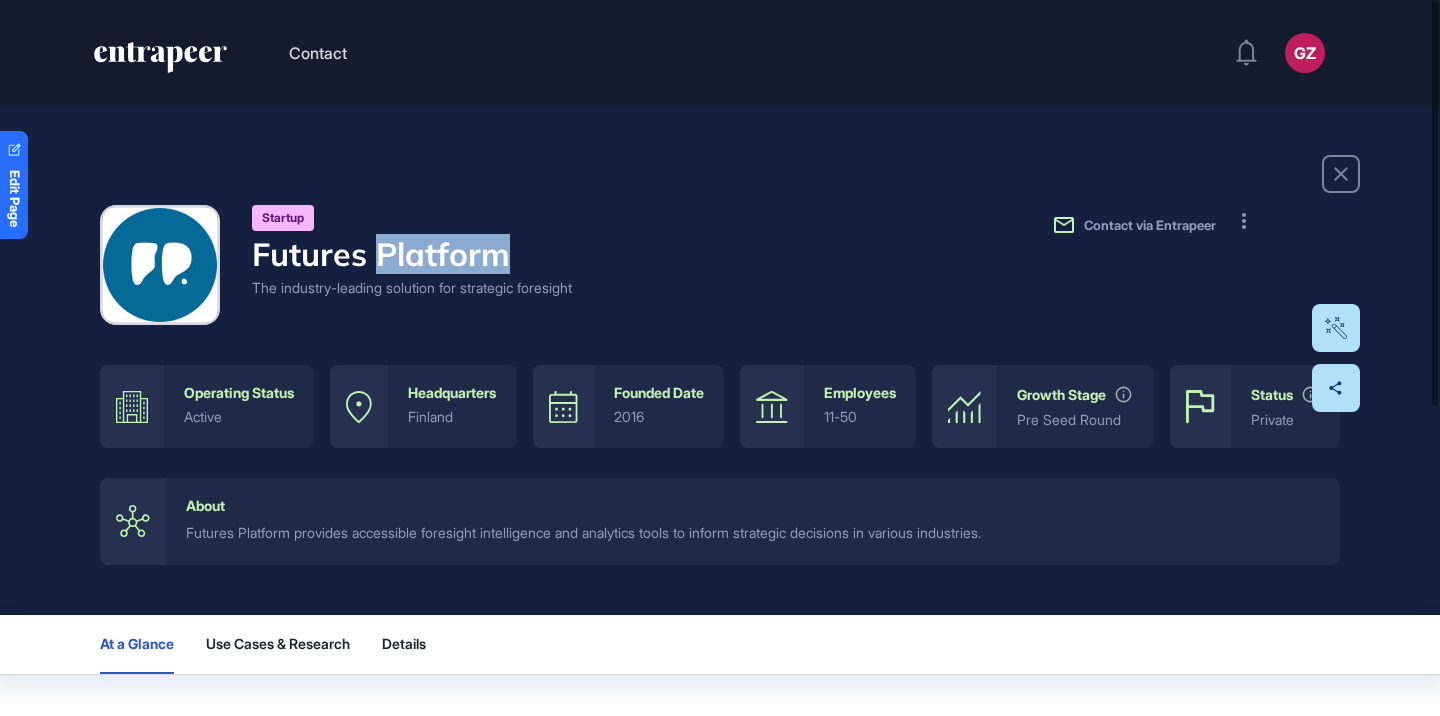 click on "Futures Platform" at bounding box center [412, 254] 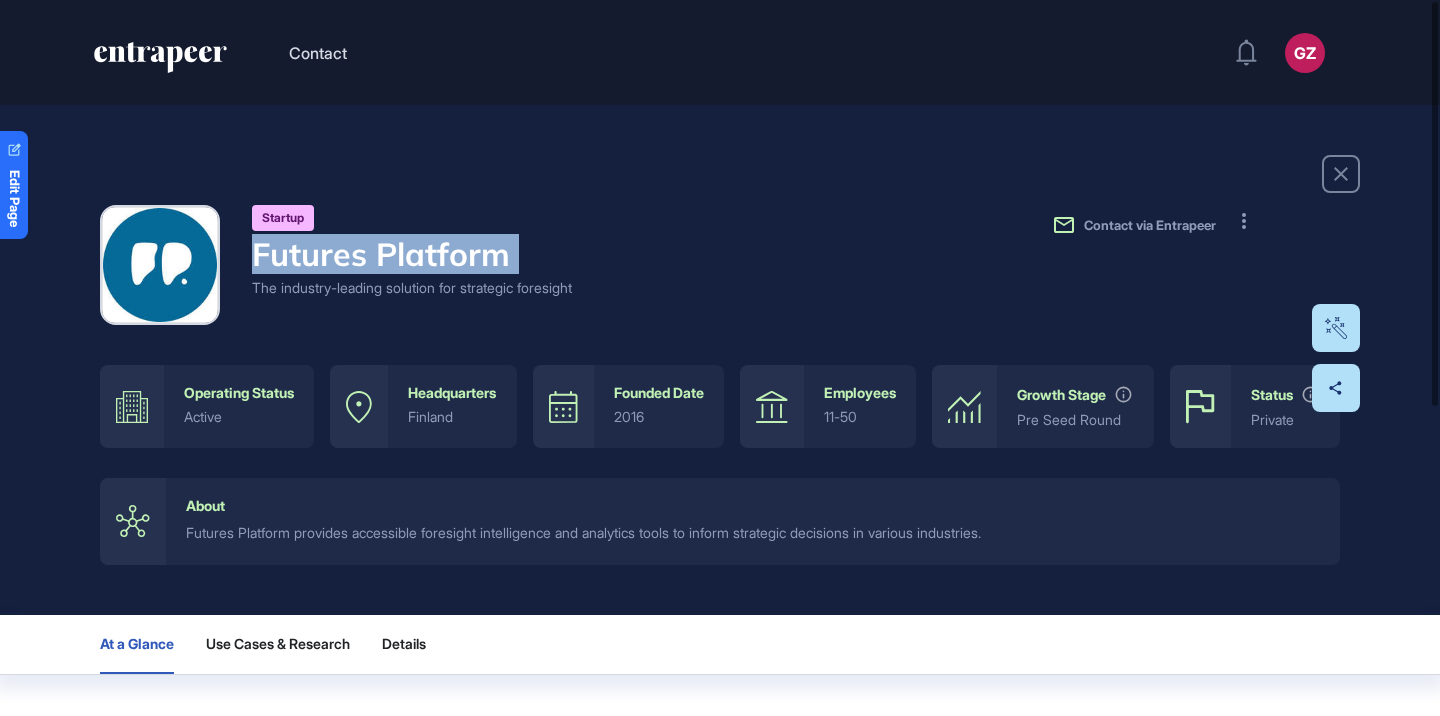 click on "Futures Platform" at bounding box center (412, 254) 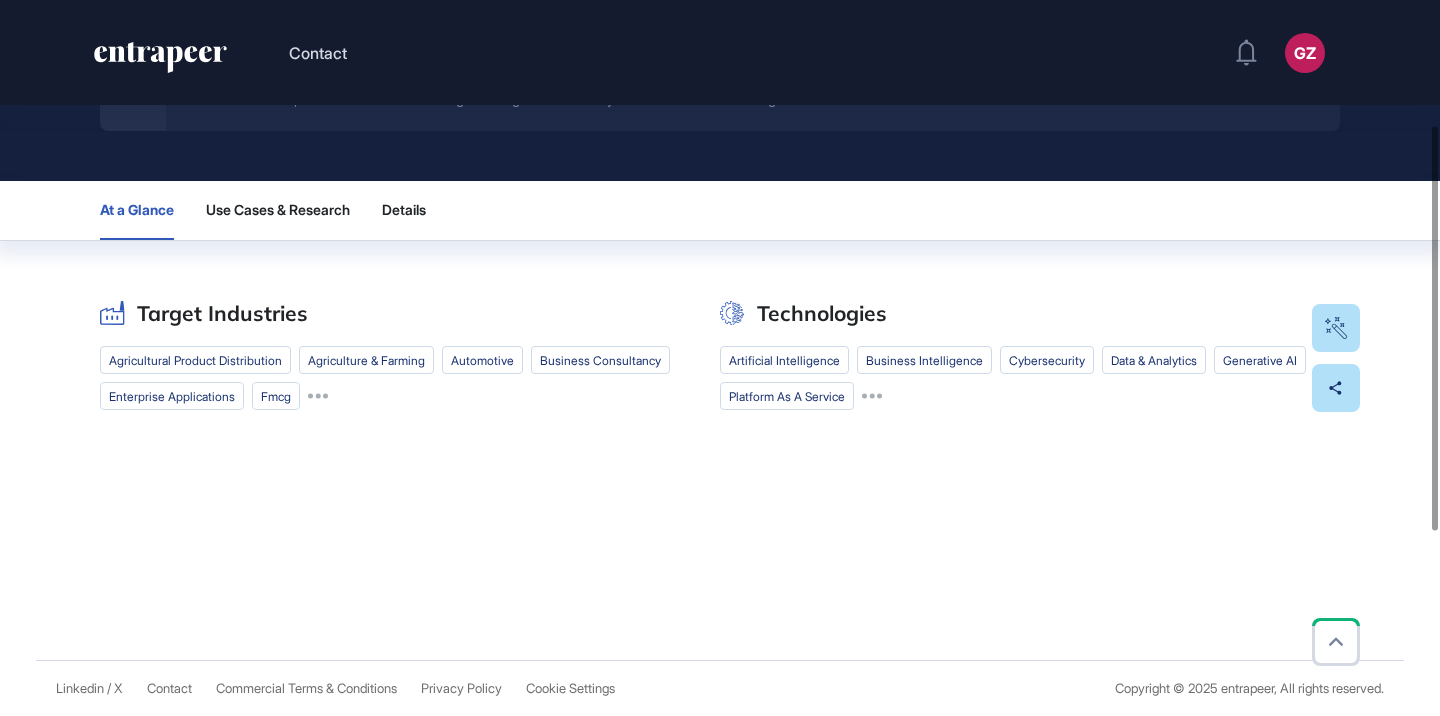 scroll, scrollTop: 535, scrollLeft: 0, axis: vertical 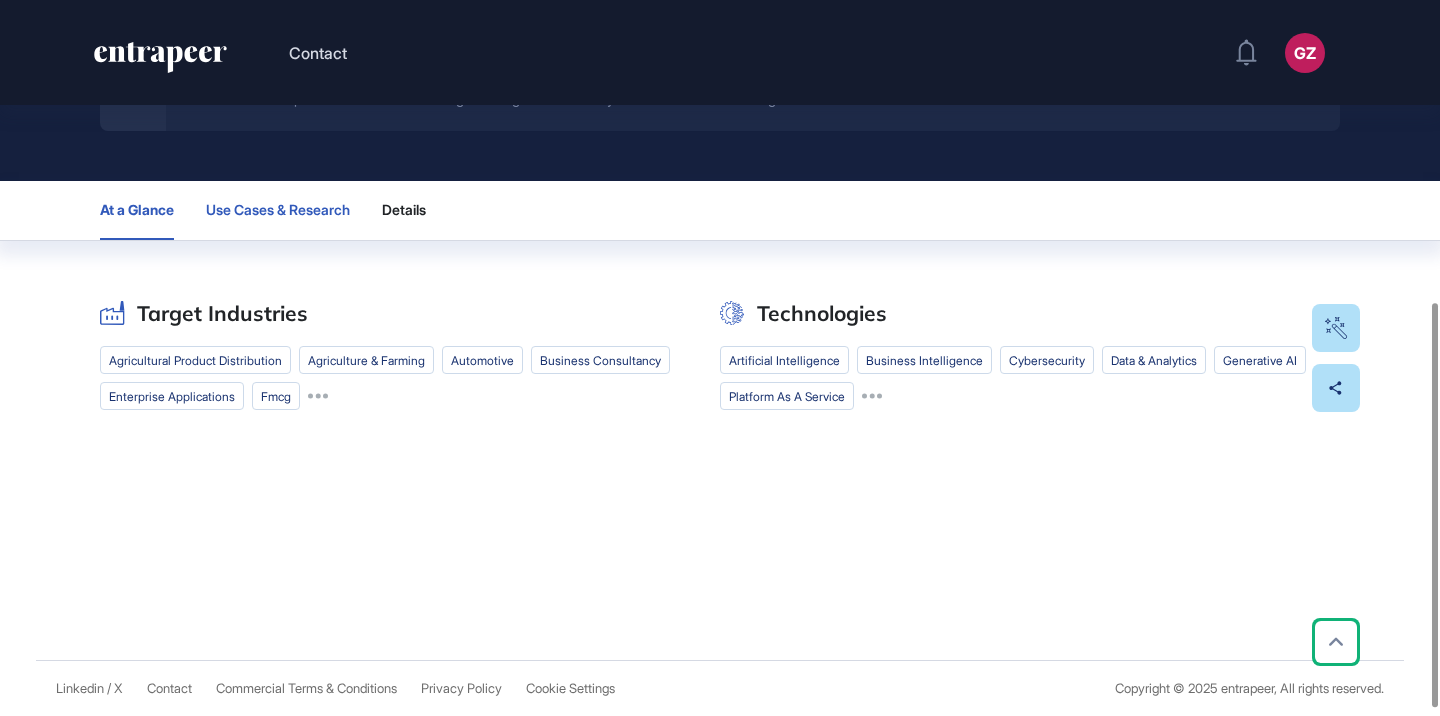 click on "Use Cases & Research" 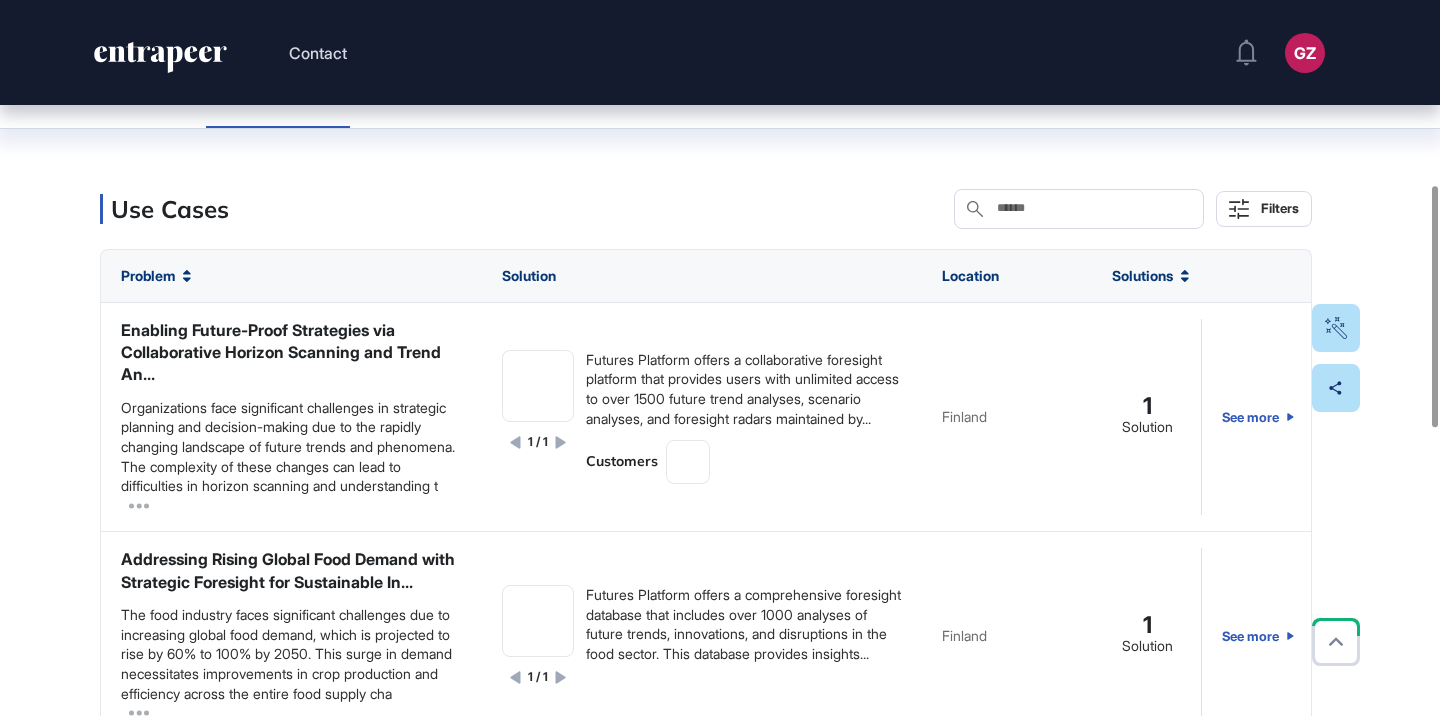 scroll, scrollTop: 547, scrollLeft: 0, axis: vertical 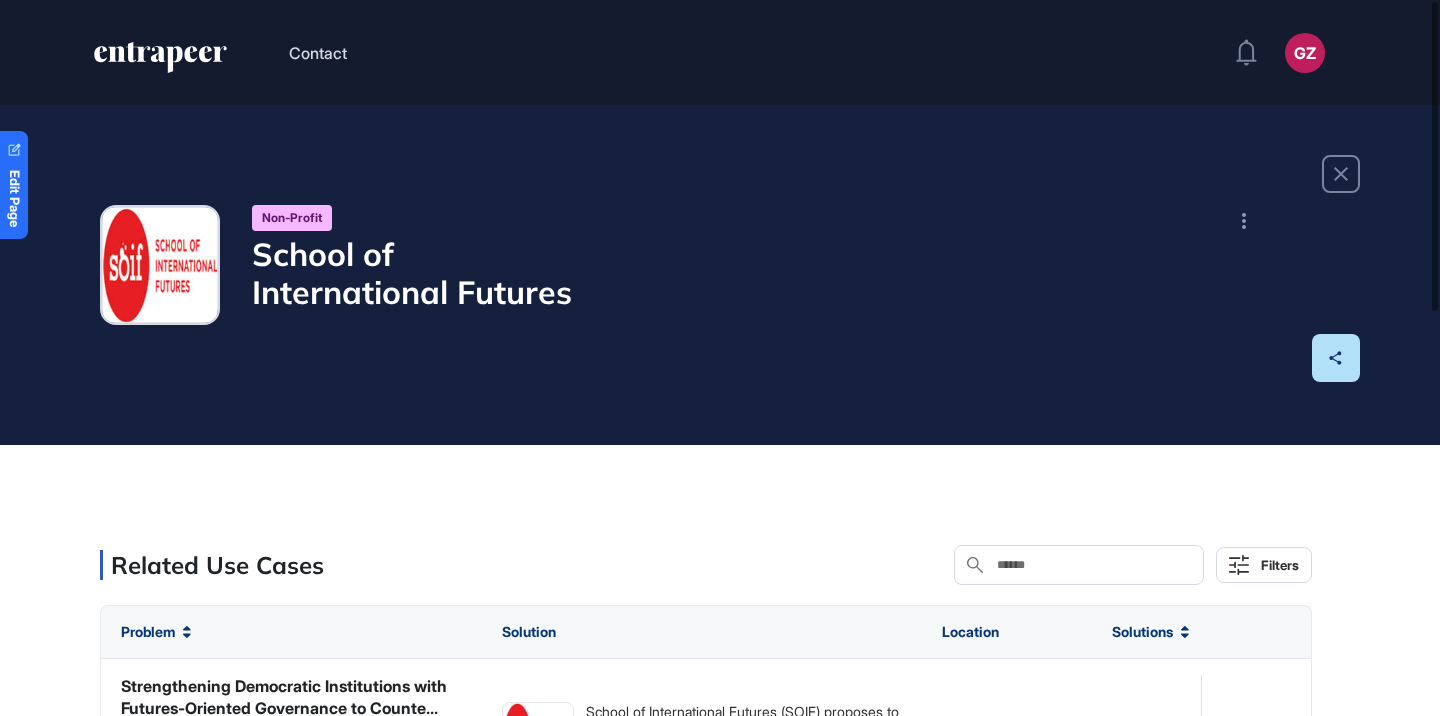 click on "School of International Futures" at bounding box center (422, 273) 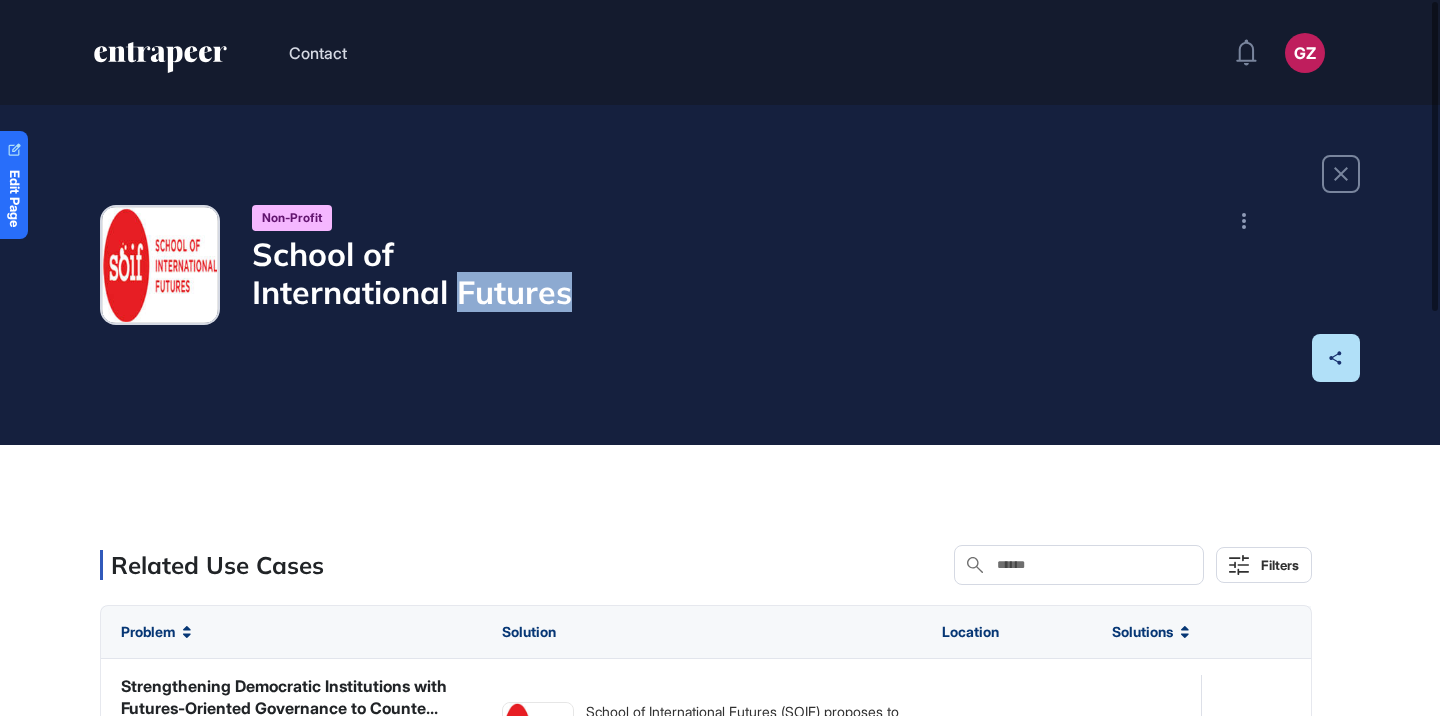 click on "School of International Futures" at bounding box center [422, 273] 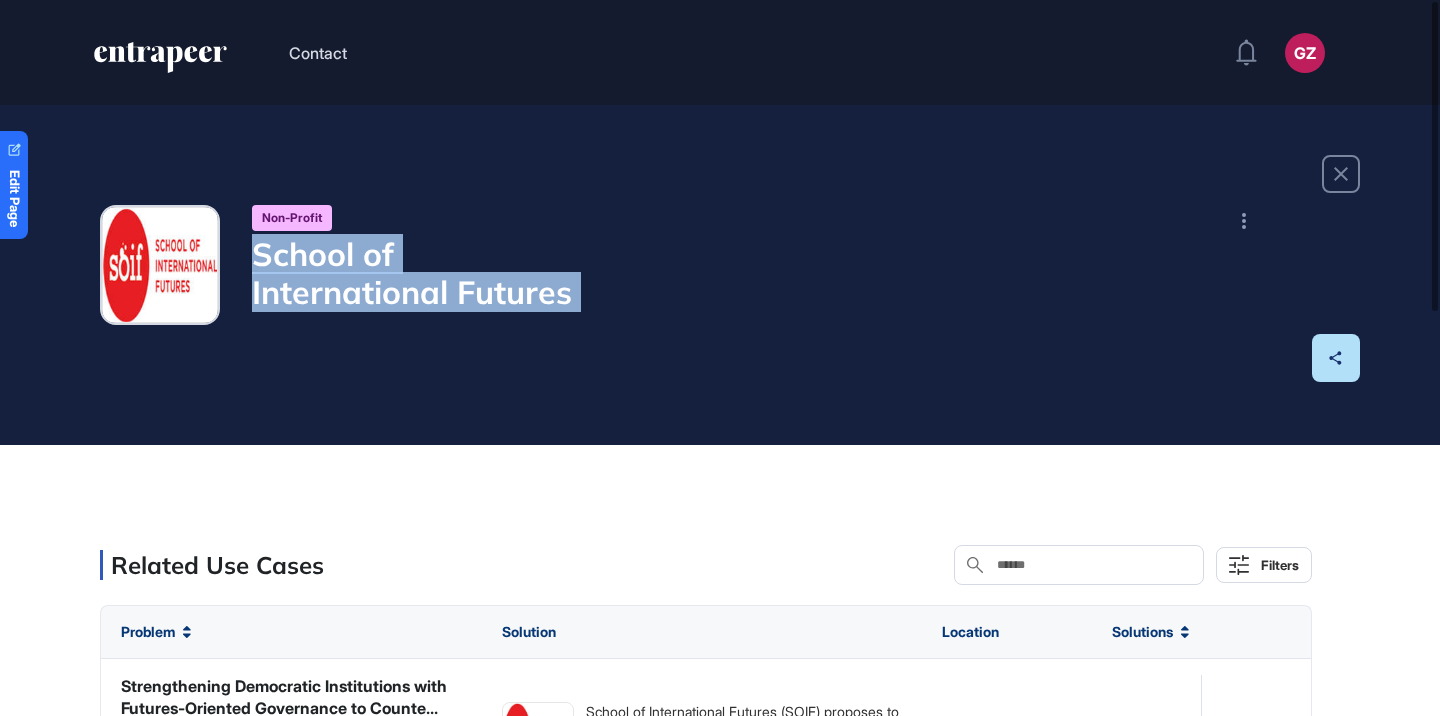 click on "School of International Futures" at bounding box center [422, 273] 